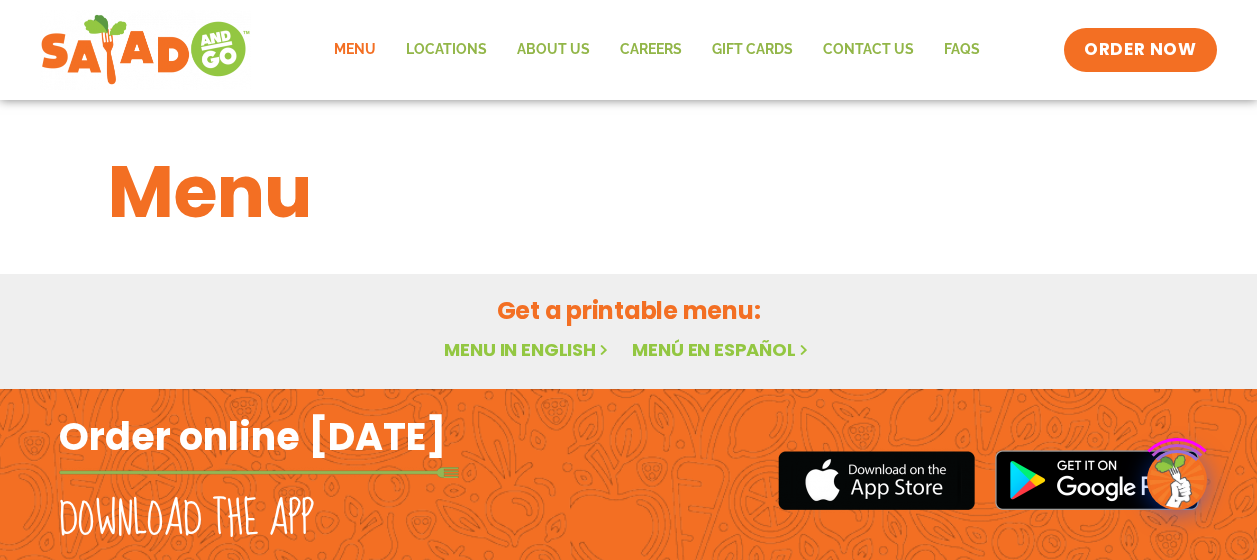 scroll, scrollTop: 0, scrollLeft: 0, axis: both 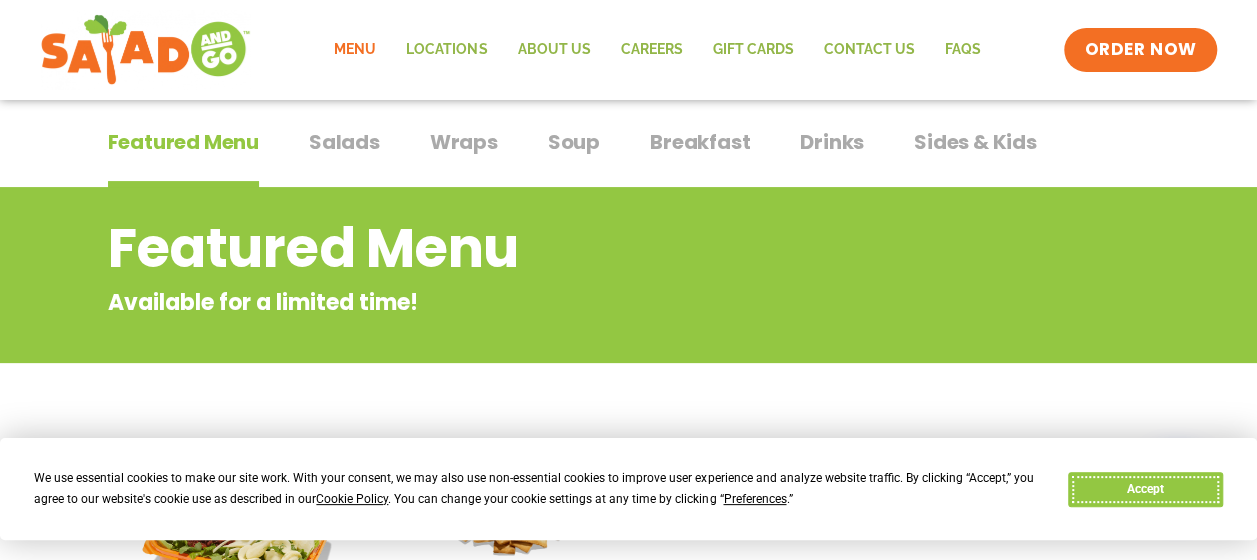 click on "Accept" at bounding box center (1145, 489) 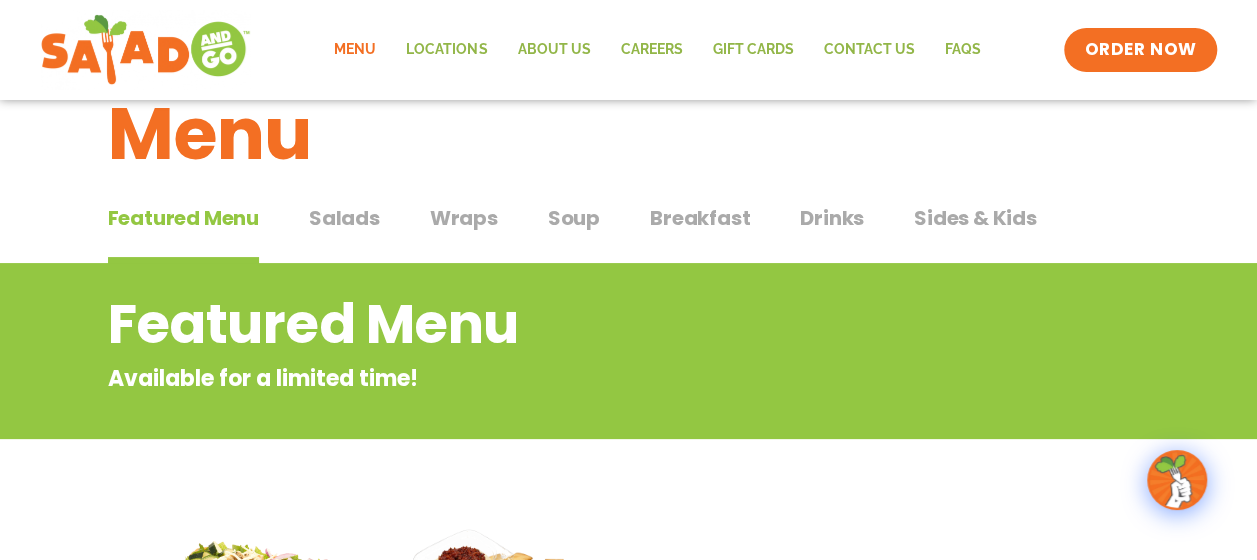 scroll, scrollTop: 34, scrollLeft: 0, axis: vertical 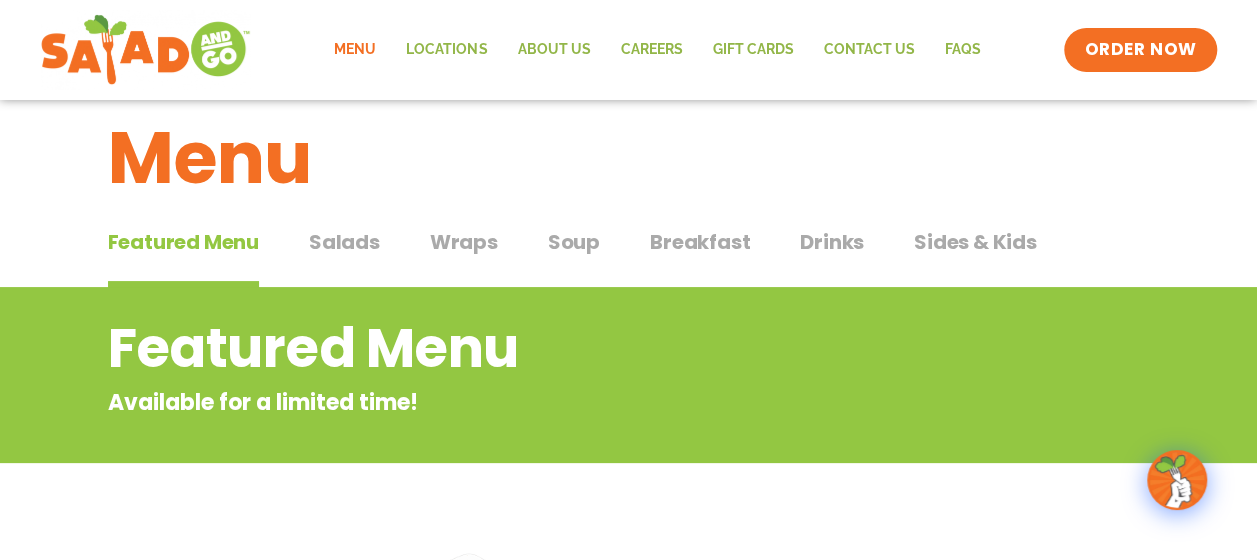 click on "Salads" at bounding box center (344, 242) 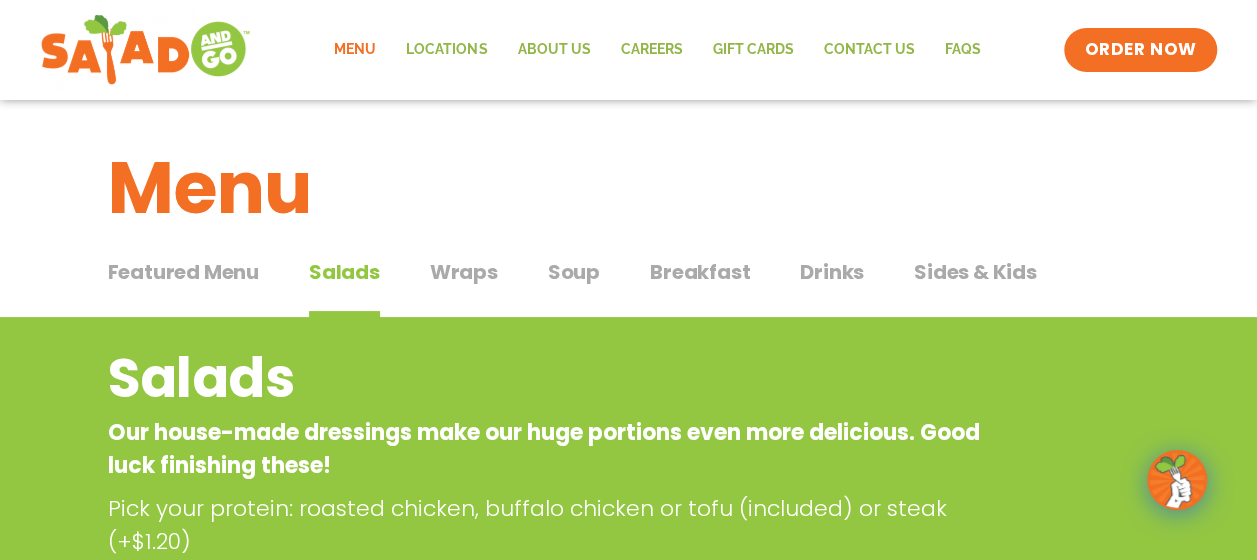 scroll, scrollTop: 0, scrollLeft: 0, axis: both 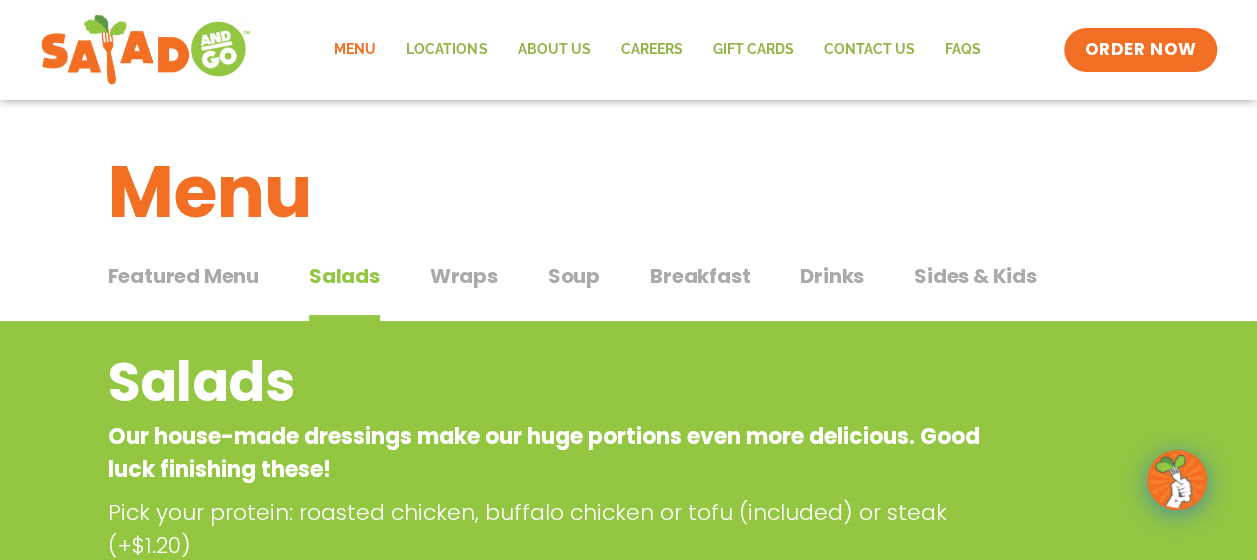 click on "Featured Menu   Featured Menu       Salads   Salads       Wraps   Wraps       Soup   Soup       Breakfast   Breakfast       Drinks   Drinks       Sides & Kids   Sides & Kids" at bounding box center (629, 288) 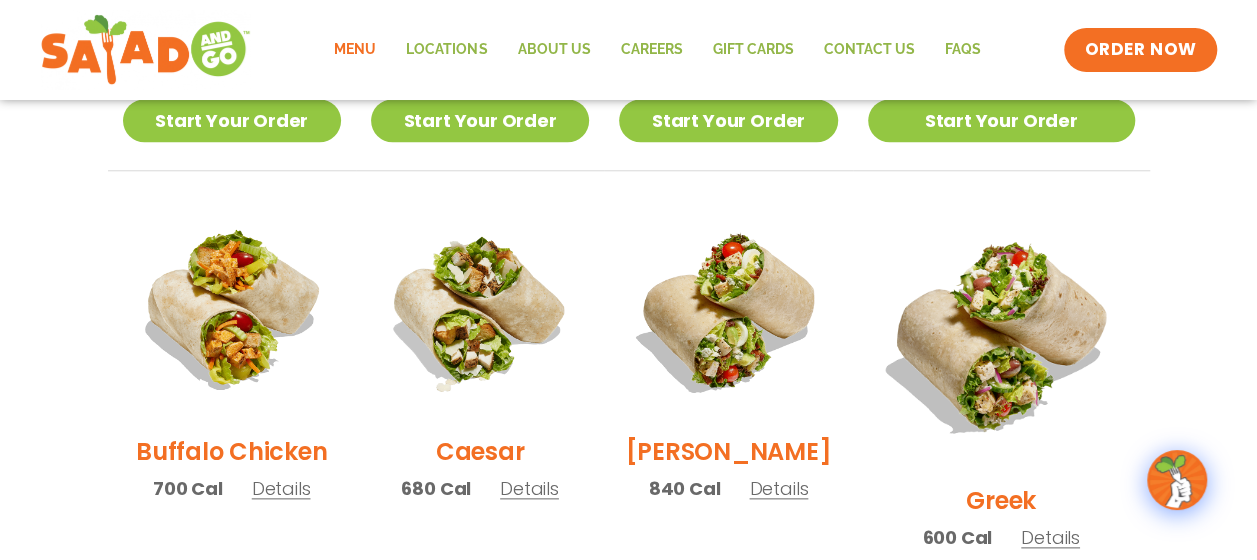 scroll, scrollTop: 300, scrollLeft: 0, axis: vertical 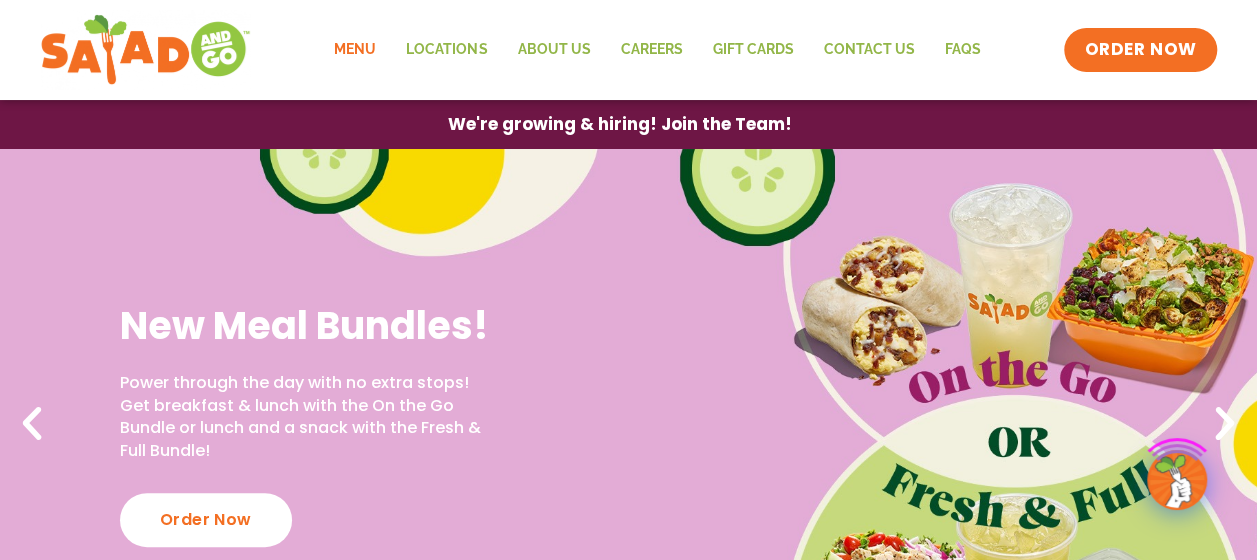 click on "Menu" 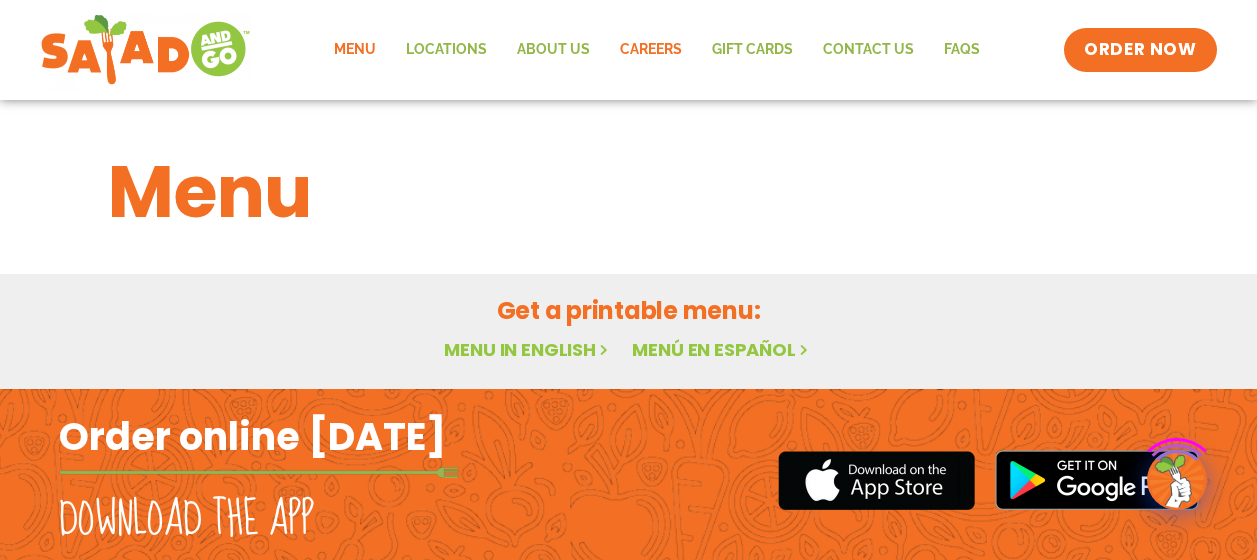 scroll, scrollTop: 0, scrollLeft: 0, axis: both 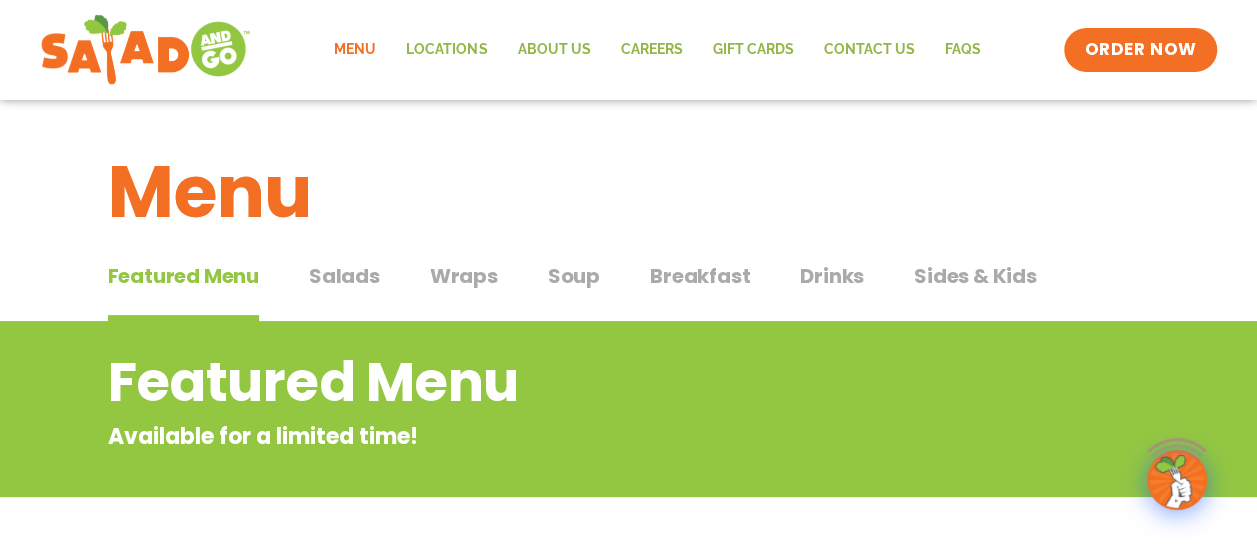 click on "Featured Menu   Featured Menu       Salads   Salads       Wraps   Wraps       Soup   Soup       Breakfast   Breakfast       Drinks   Drinks       Sides & Kids   Sides & Kids" at bounding box center (629, 288) 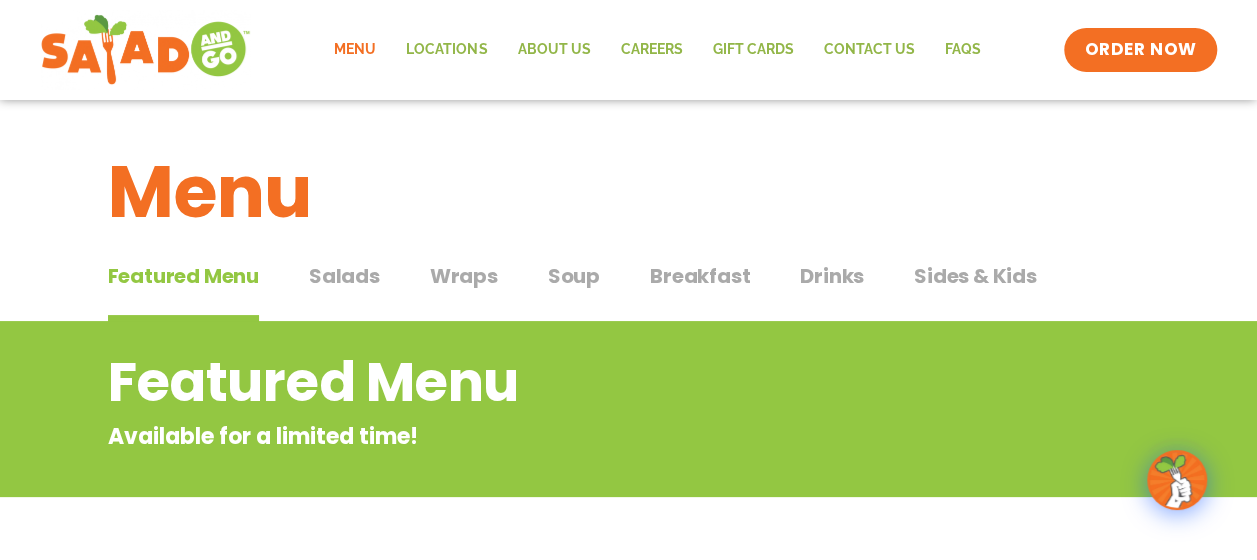 click on "Drinks" at bounding box center (832, 276) 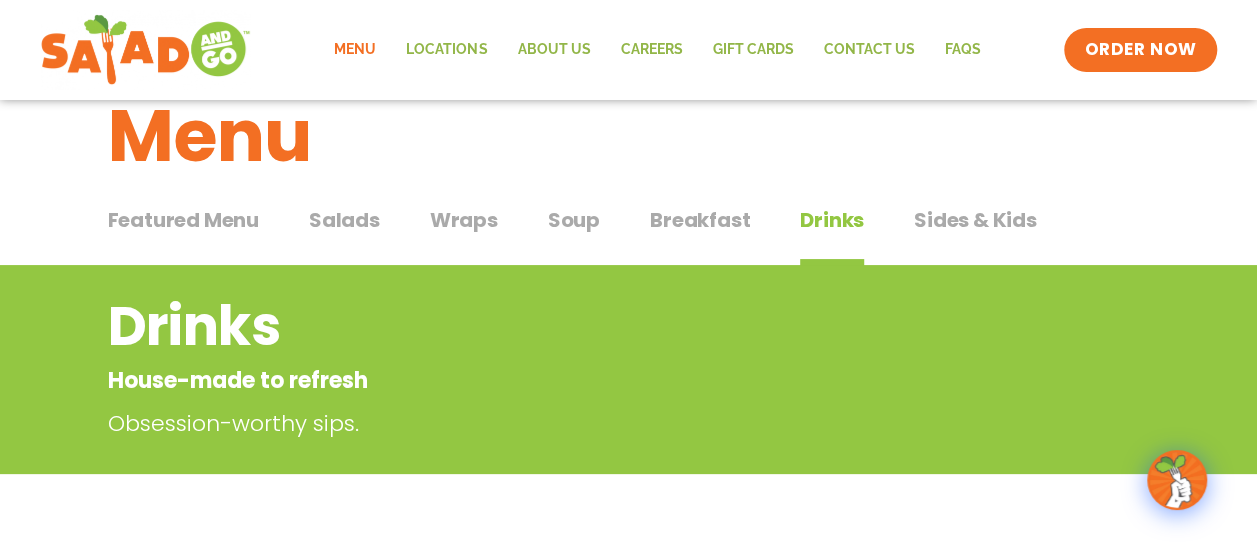 scroll, scrollTop: 0, scrollLeft: 0, axis: both 